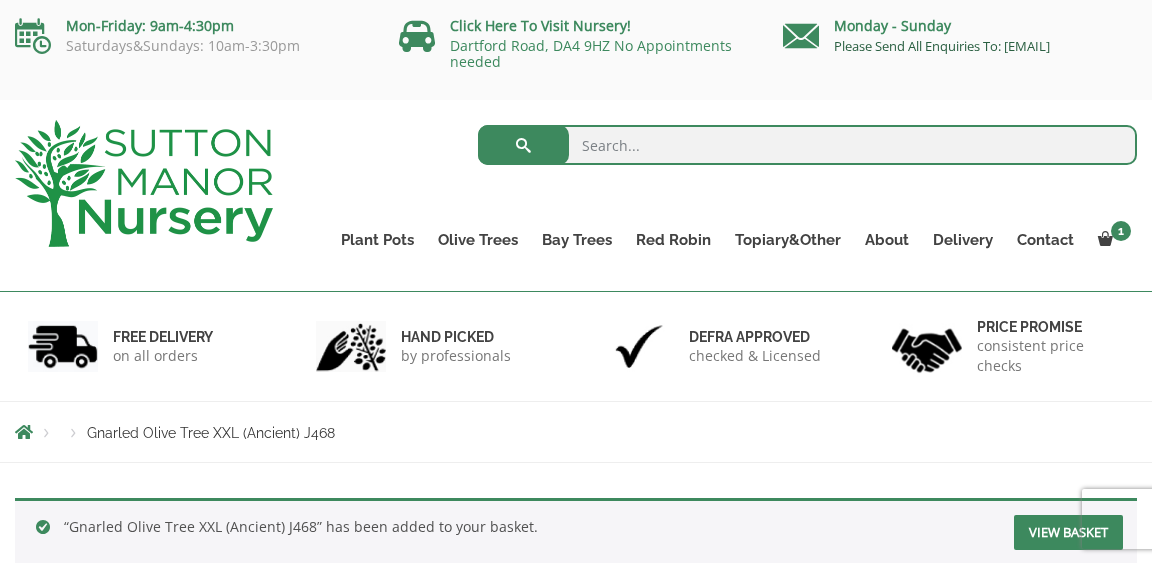 scroll, scrollTop: 0, scrollLeft: 0, axis: both 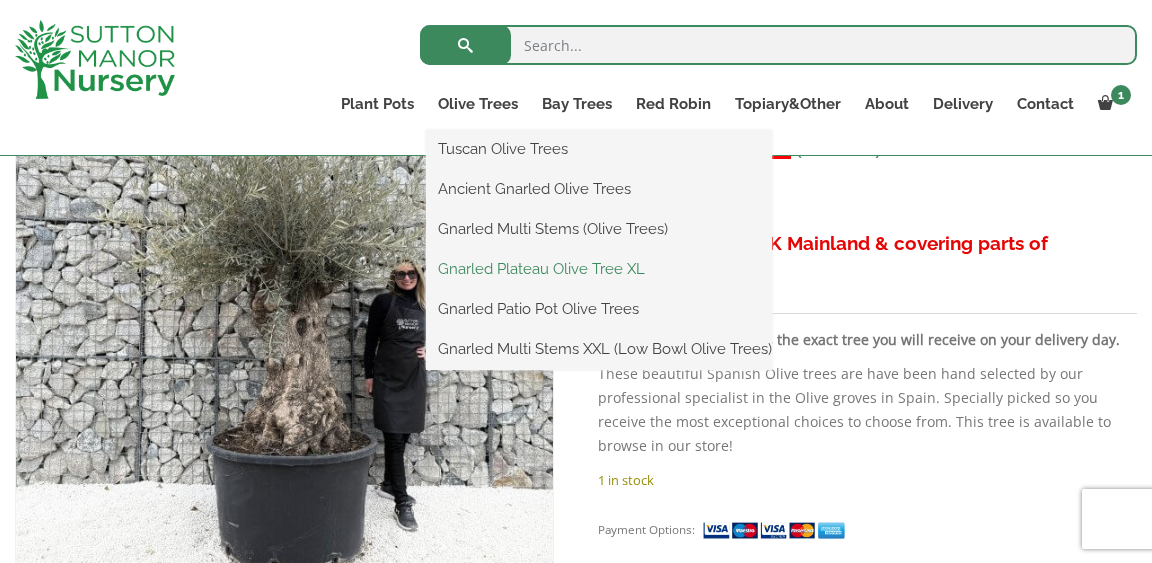click on "Gnarled Plateau Olive Tree XL" at bounding box center (599, 269) 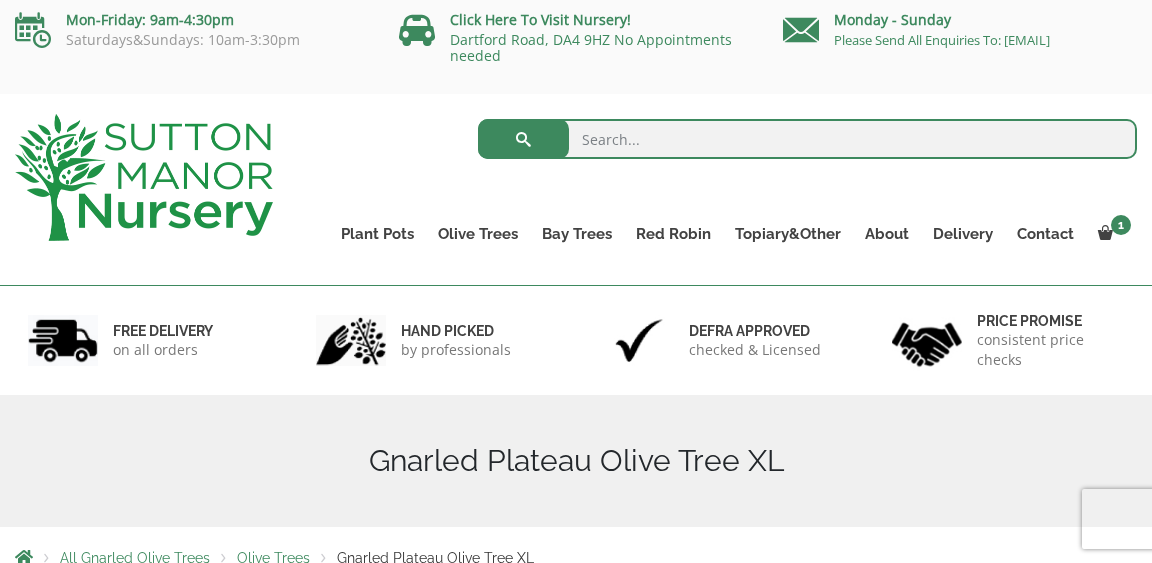 scroll, scrollTop: 4, scrollLeft: 0, axis: vertical 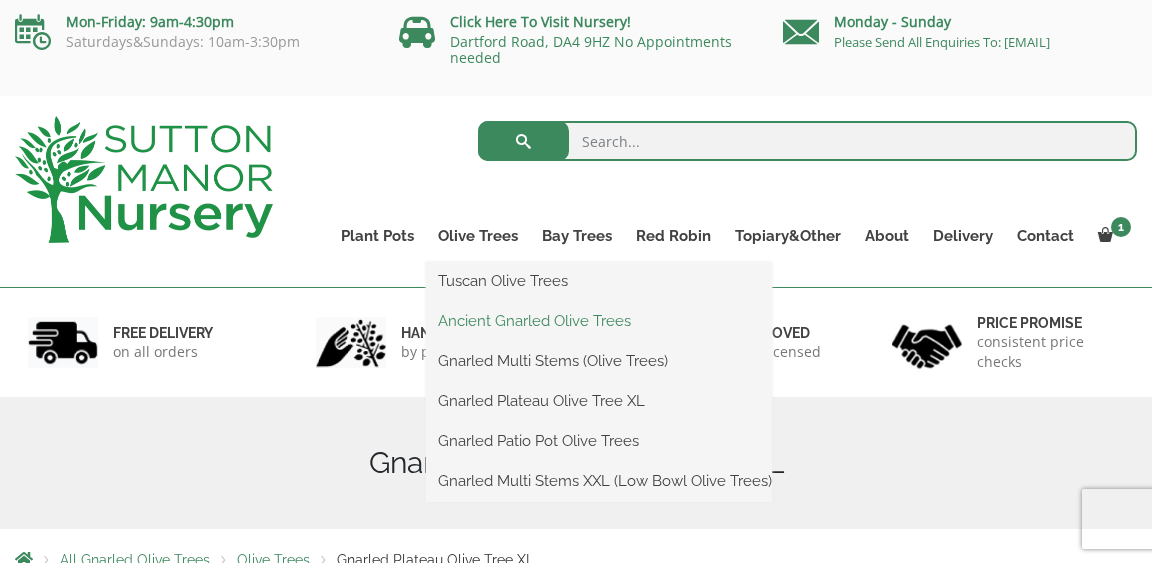 click on "Ancient Gnarled Olive Trees" at bounding box center (599, 321) 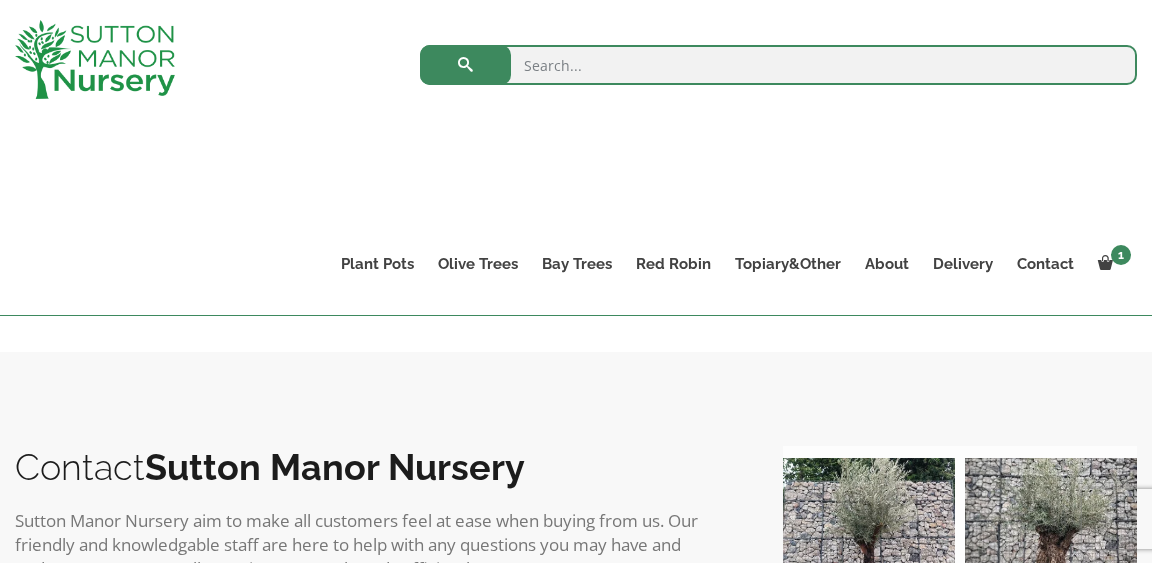 scroll, scrollTop: 541, scrollLeft: 0, axis: vertical 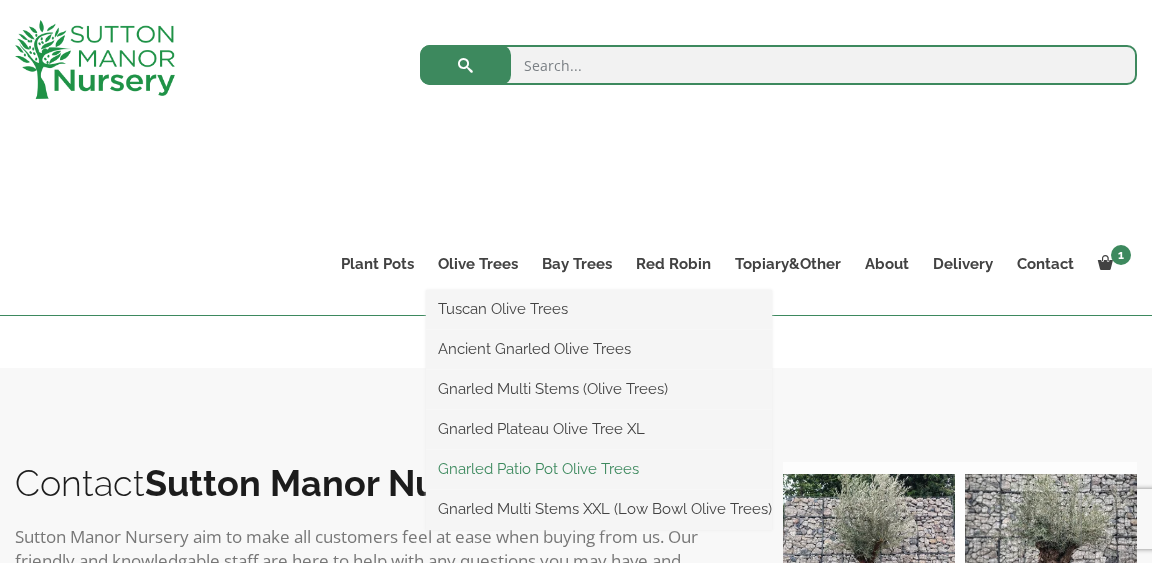 click on "Gnarled Patio Pot Olive Trees" at bounding box center [599, 469] 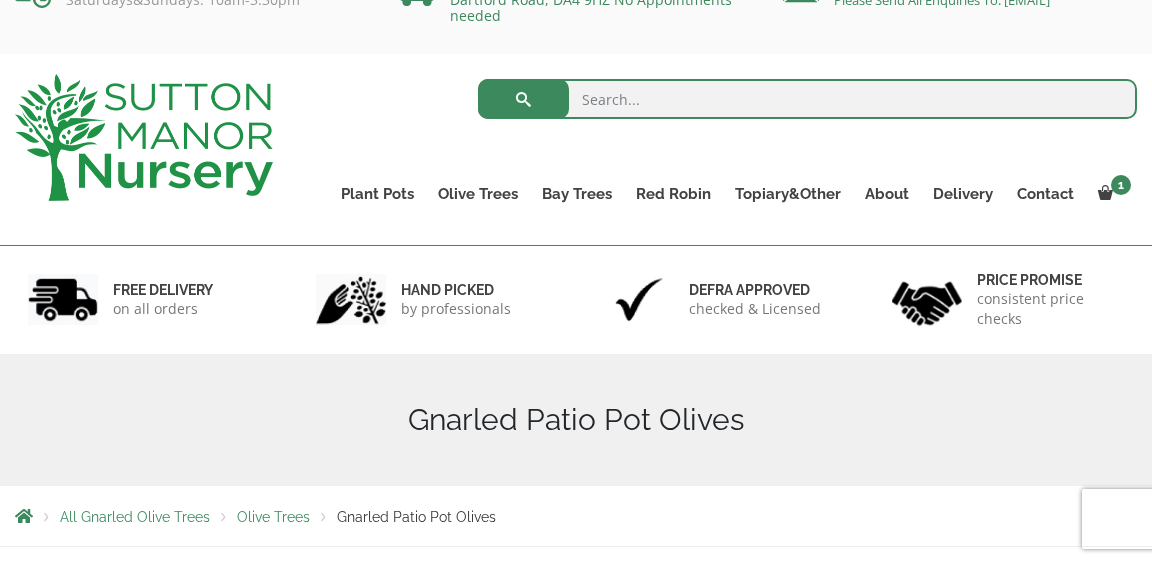 scroll, scrollTop: 0, scrollLeft: 0, axis: both 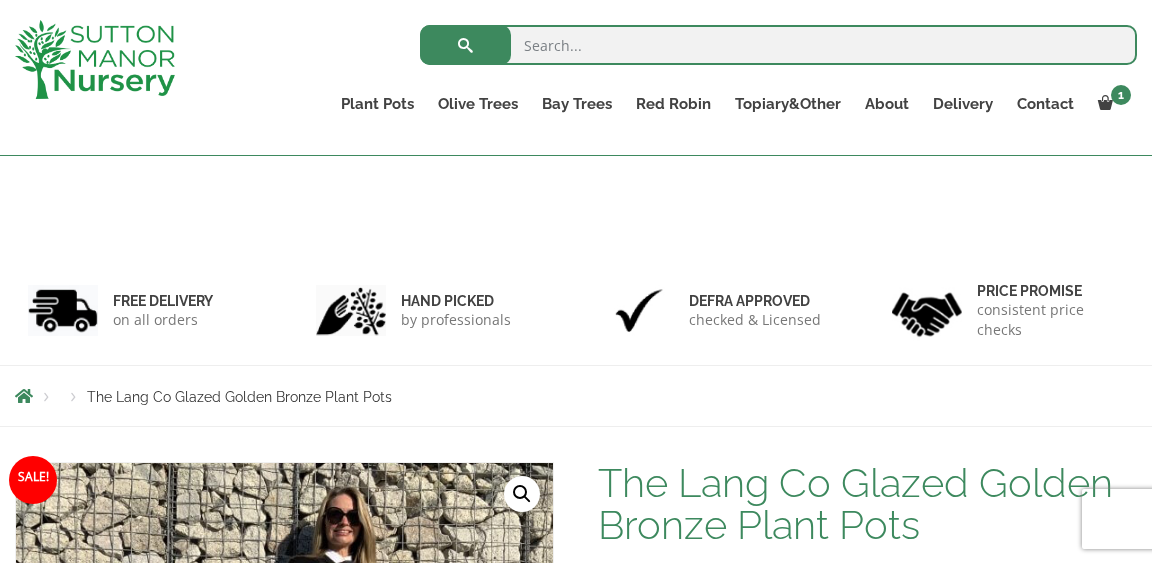 select on "Largest pot In The Picture" 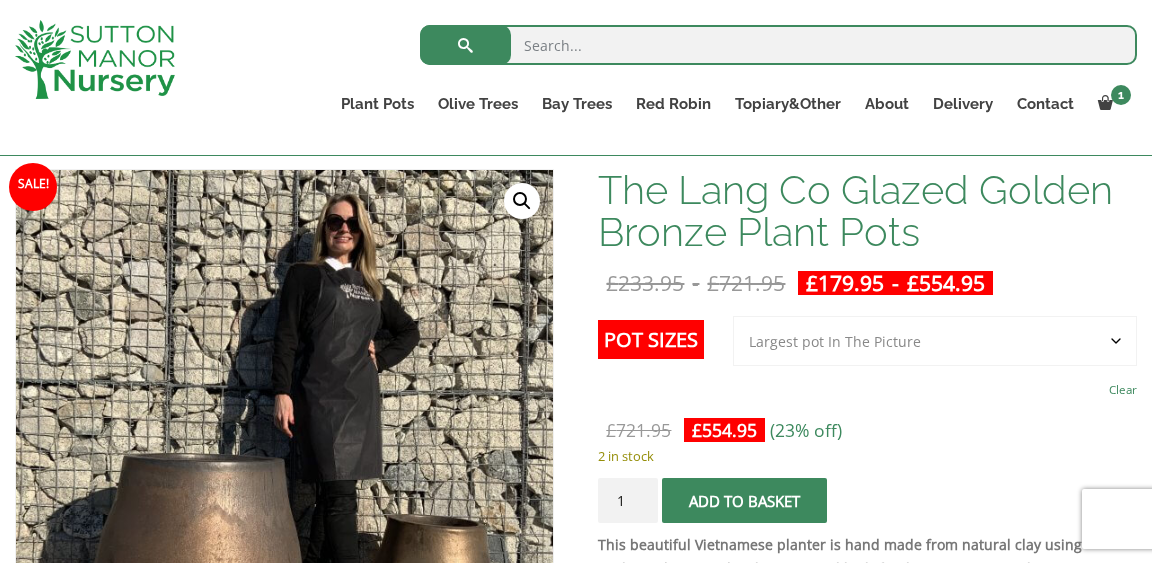 scroll, scrollTop: 293, scrollLeft: 0, axis: vertical 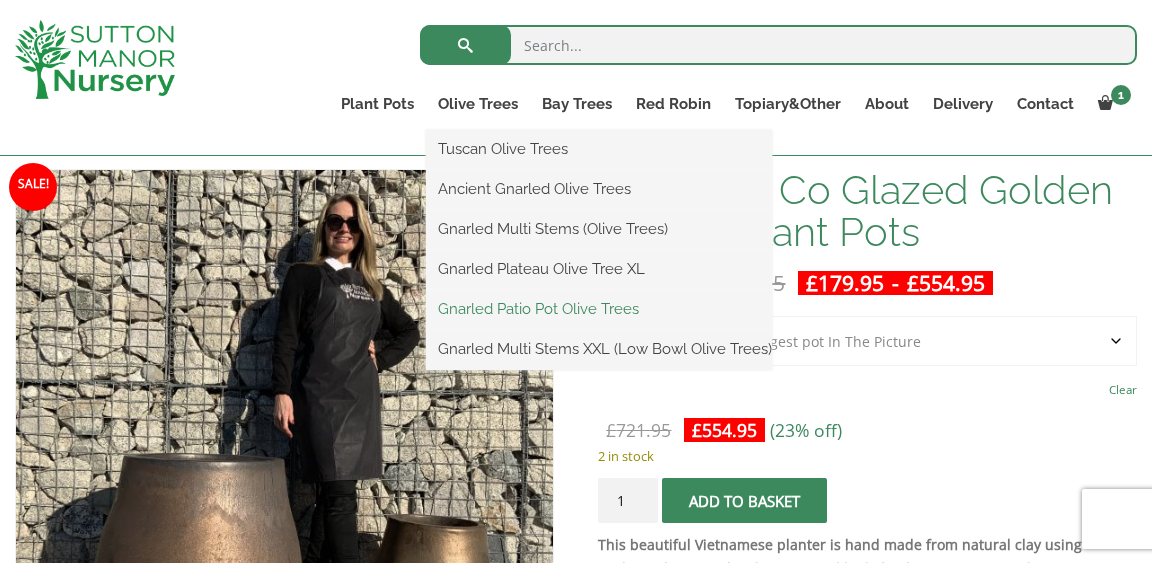 click on "Gnarled Patio Pot Olive Trees" at bounding box center [599, 309] 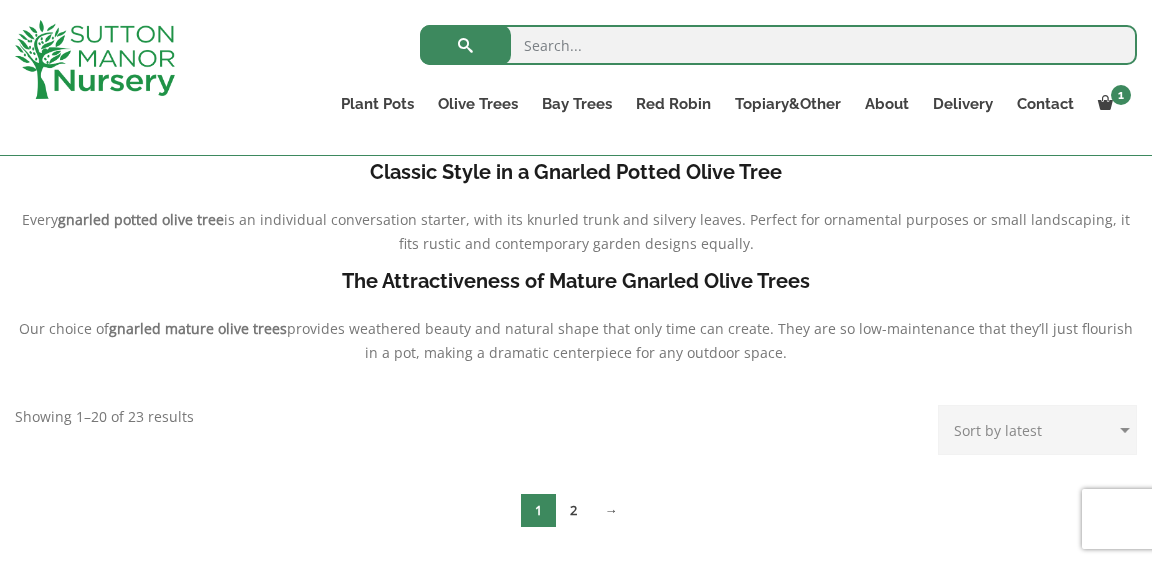 scroll, scrollTop: 543, scrollLeft: 0, axis: vertical 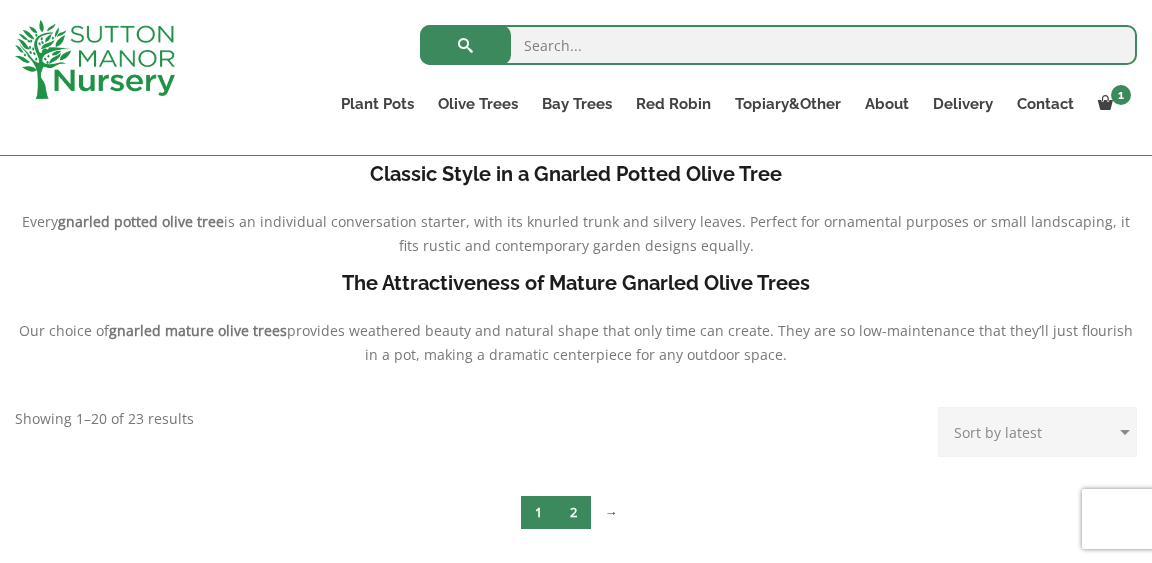 click on "2" at bounding box center (573, 512) 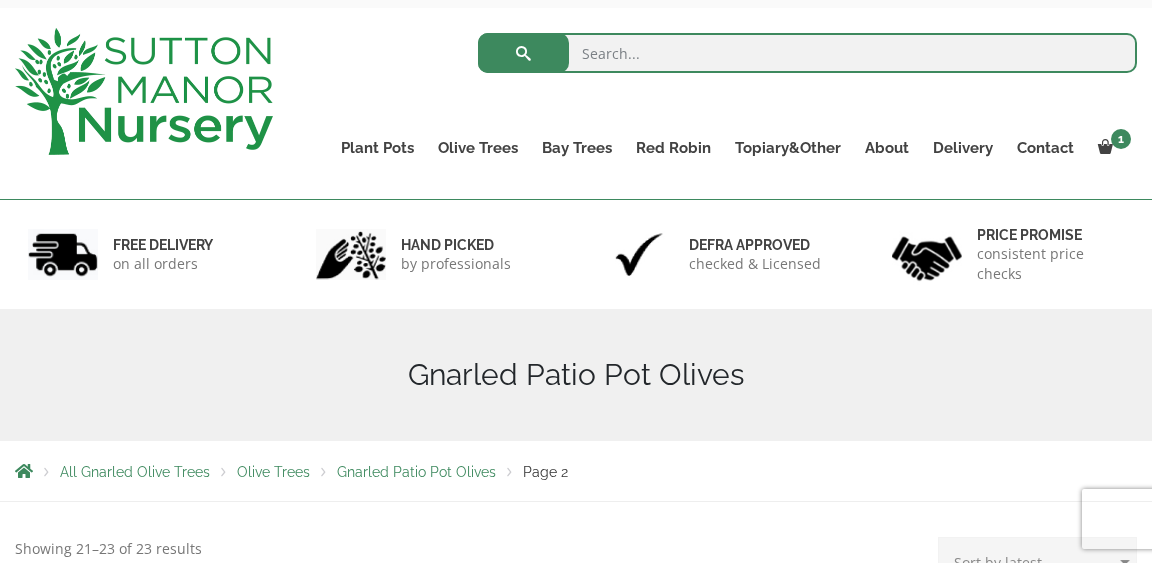 scroll, scrollTop: 0, scrollLeft: 0, axis: both 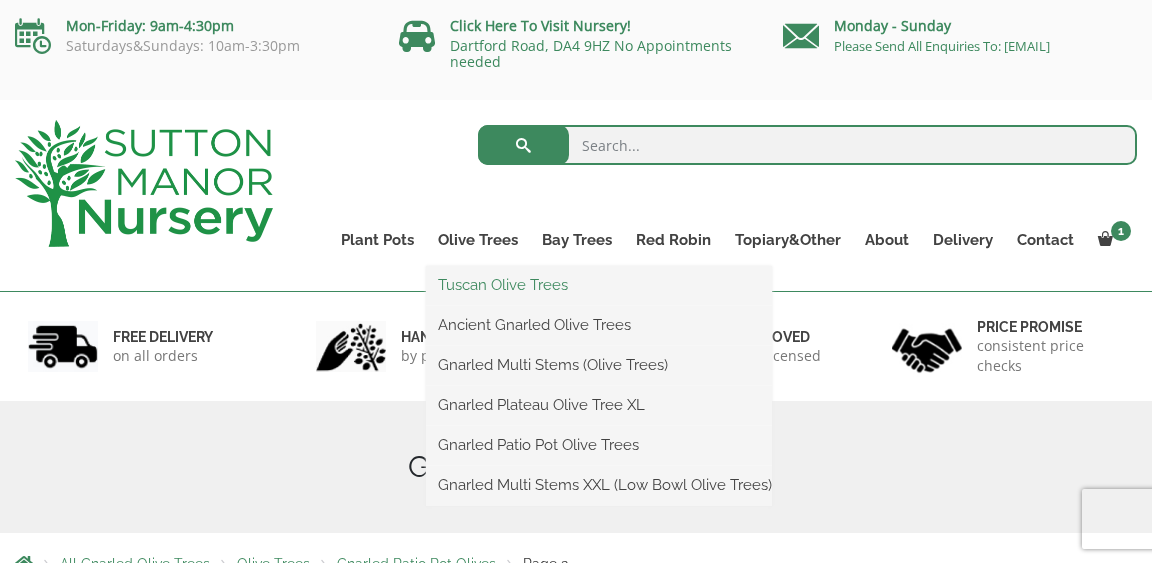 click on "Tuscan Olive Trees" at bounding box center (599, 285) 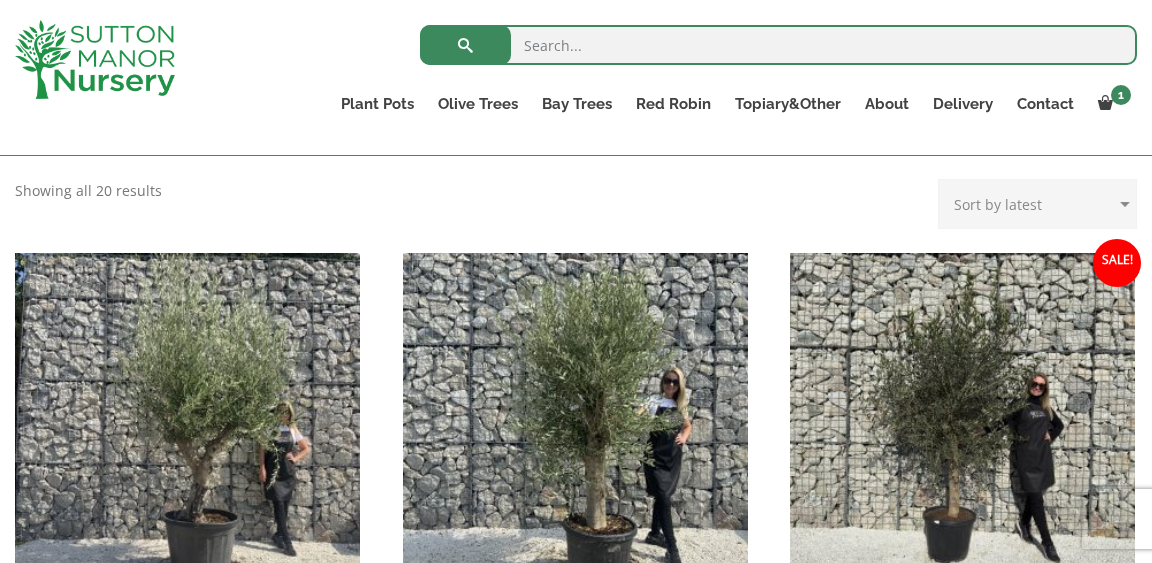 scroll, scrollTop: 410, scrollLeft: 0, axis: vertical 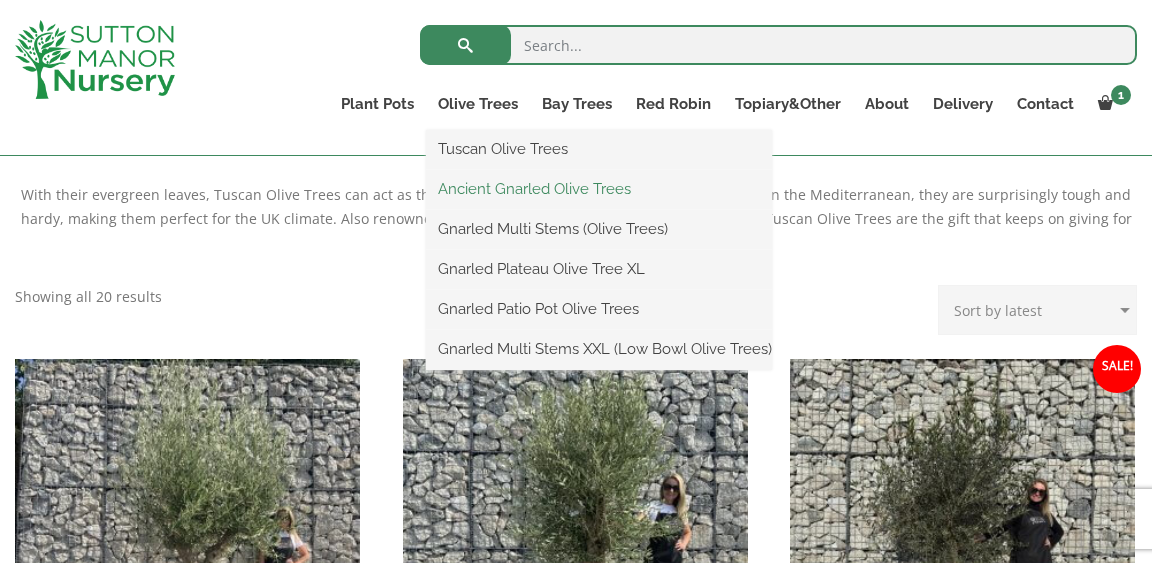 click on "Ancient Gnarled Olive Trees" at bounding box center [599, 189] 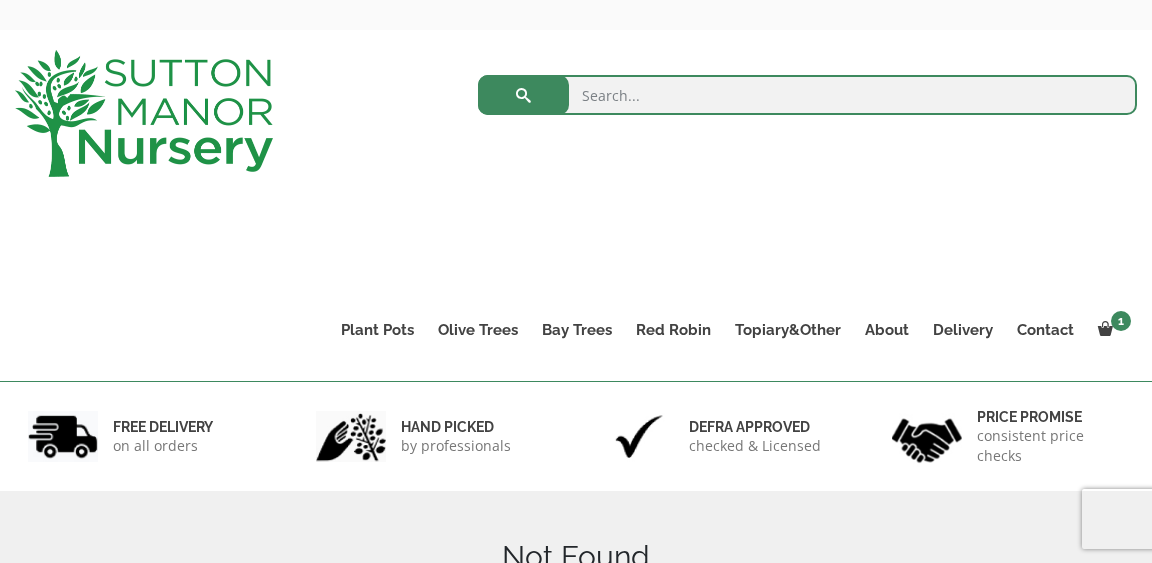 scroll, scrollTop: 0, scrollLeft: 0, axis: both 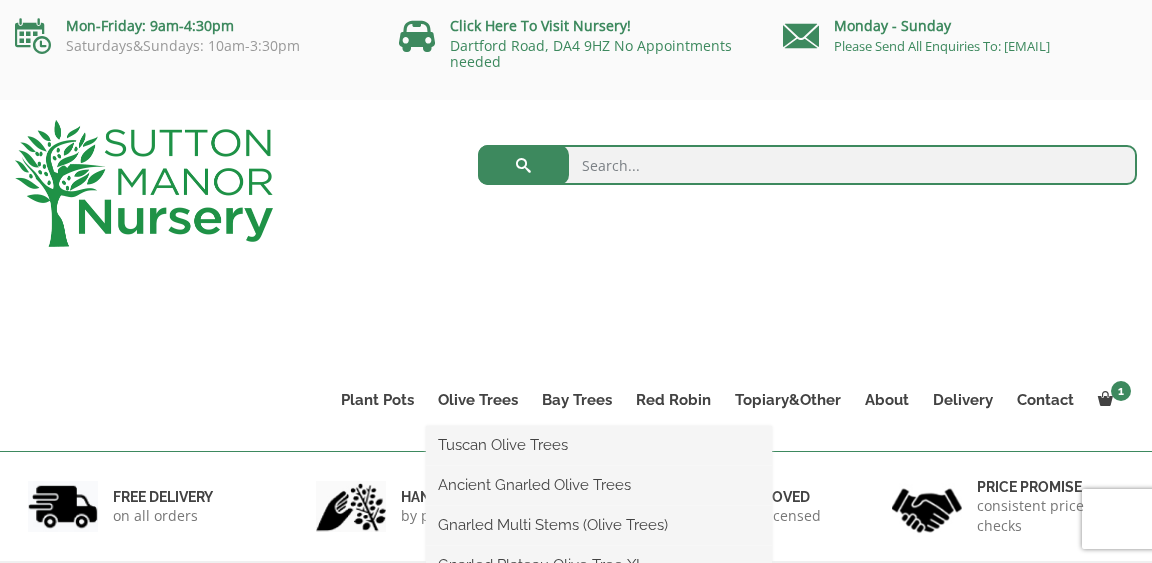 click on "Tuscan Olive Trees
Ancient Gnarled Olive Trees
Gnarled Multi Stems (Olive Trees)
Gnarled Plateau Olive Tree XL
Gnarled Patio Pot Olive Trees
Gnarled Multi Stems XXL (Low Bowl Olive Trees)" at bounding box center [599, 546] 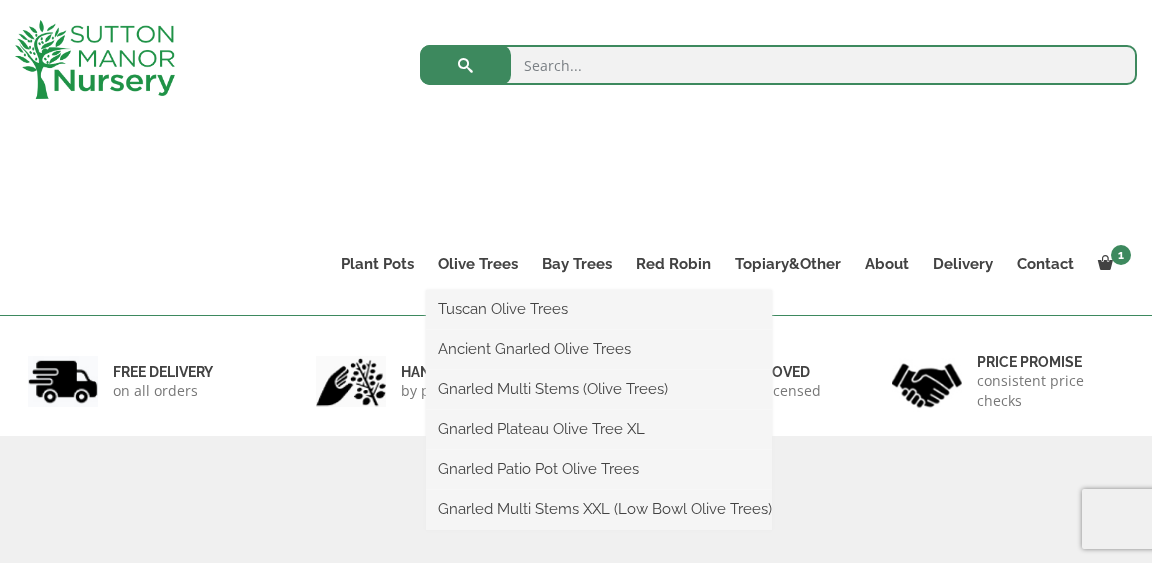 scroll, scrollTop: 116, scrollLeft: 0, axis: vertical 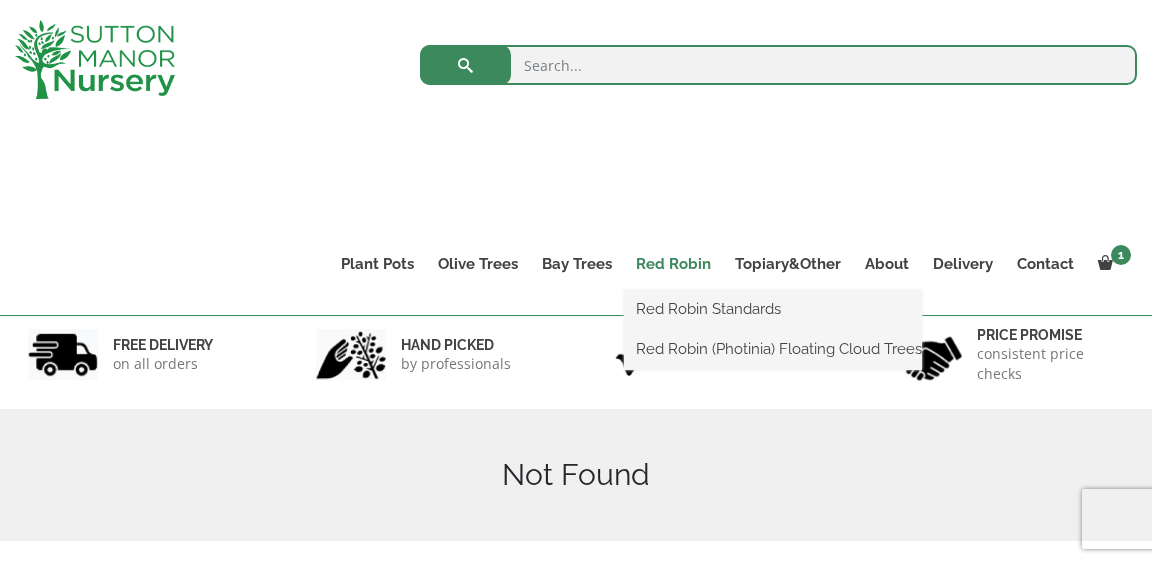 click on "Red Robin" at bounding box center (673, 264) 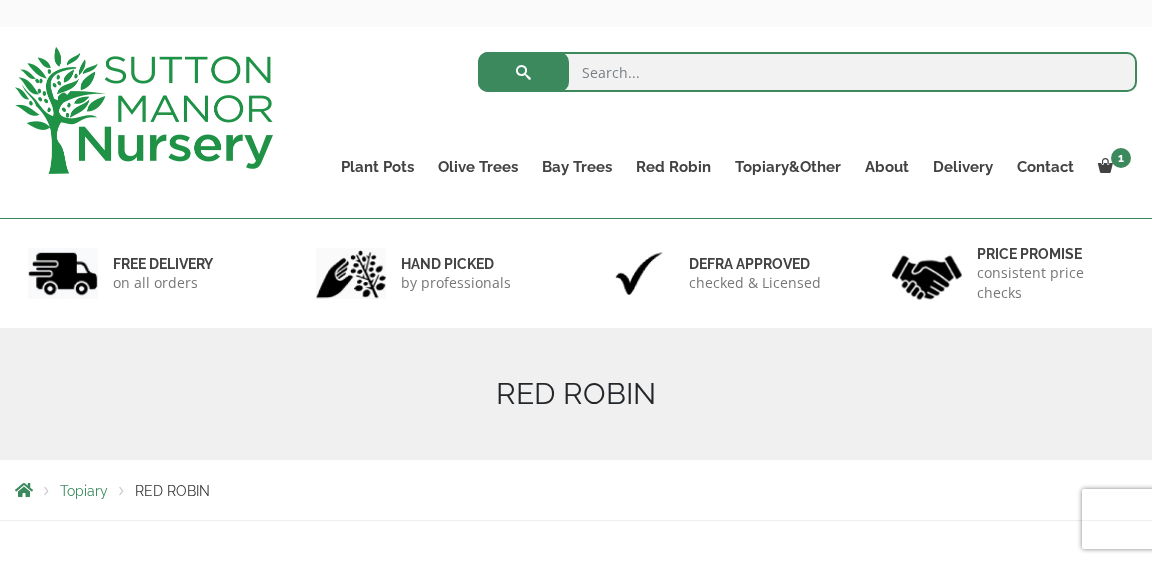 scroll, scrollTop: 0, scrollLeft: 0, axis: both 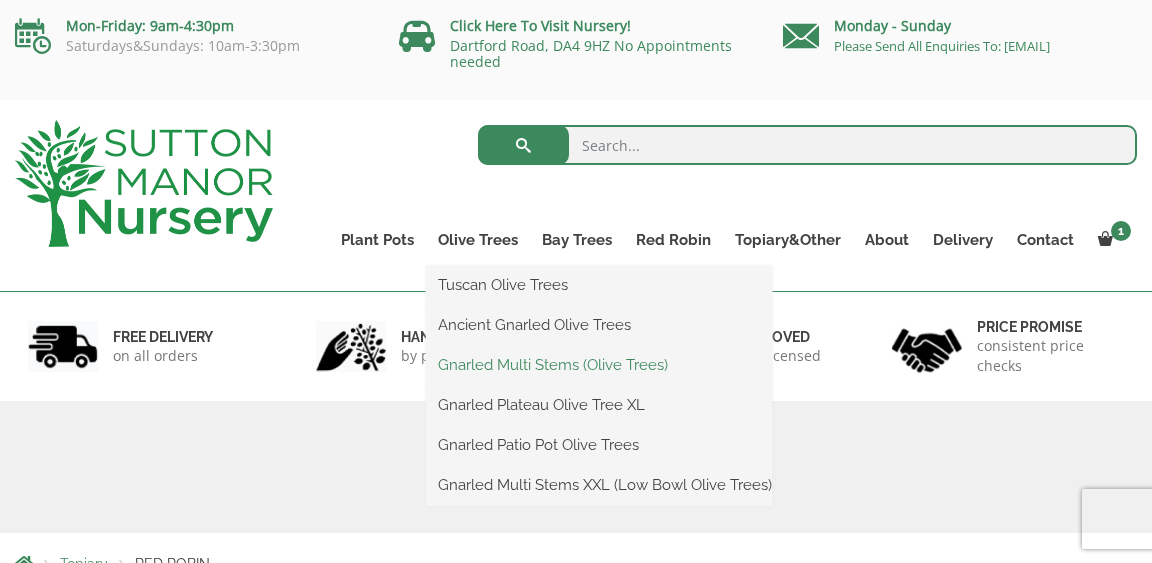 click on "Gnarled Multi Stems (Olive Trees)" at bounding box center [599, 365] 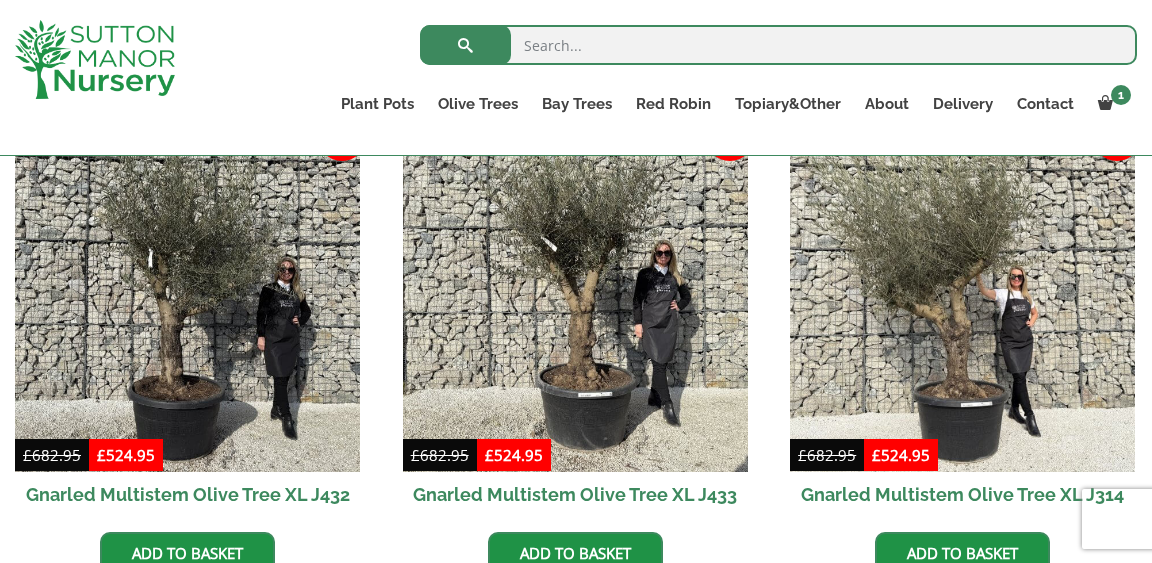 scroll, scrollTop: 1387, scrollLeft: 0, axis: vertical 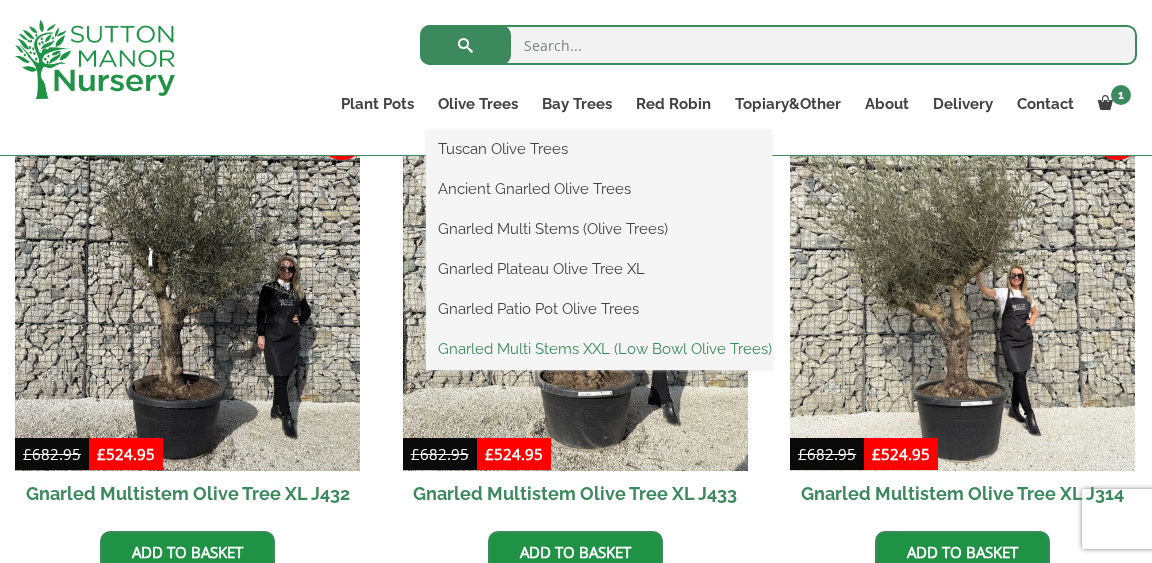click on "Gnarled Multi Stems XXL (Low Bowl Olive Trees)" at bounding box center (599, 349) 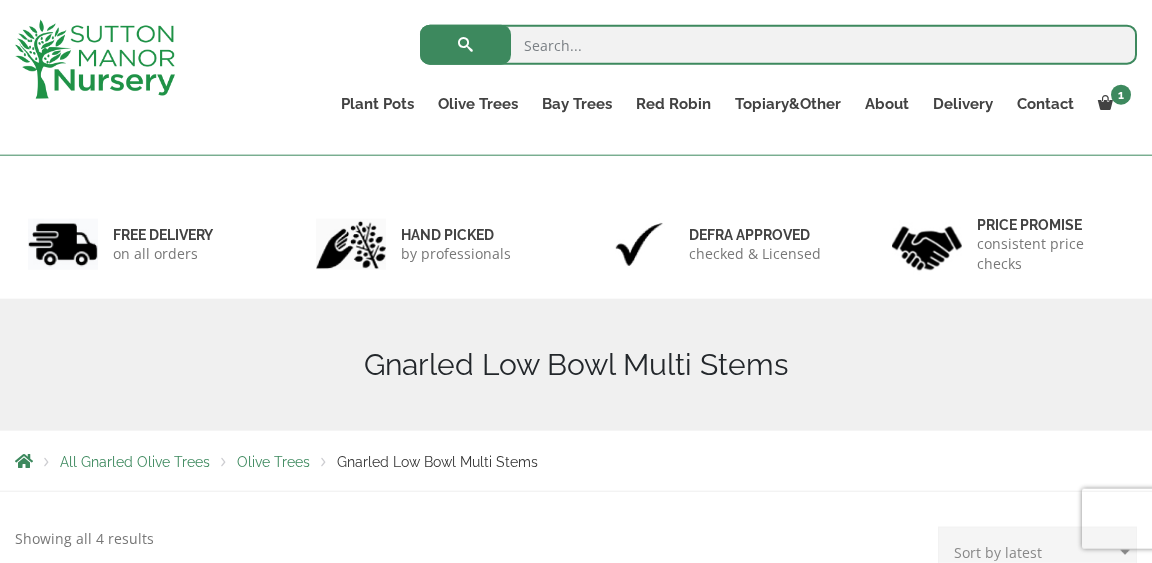 scroll, scrollTop: 28, scrollLeft: 0, axis: vertical 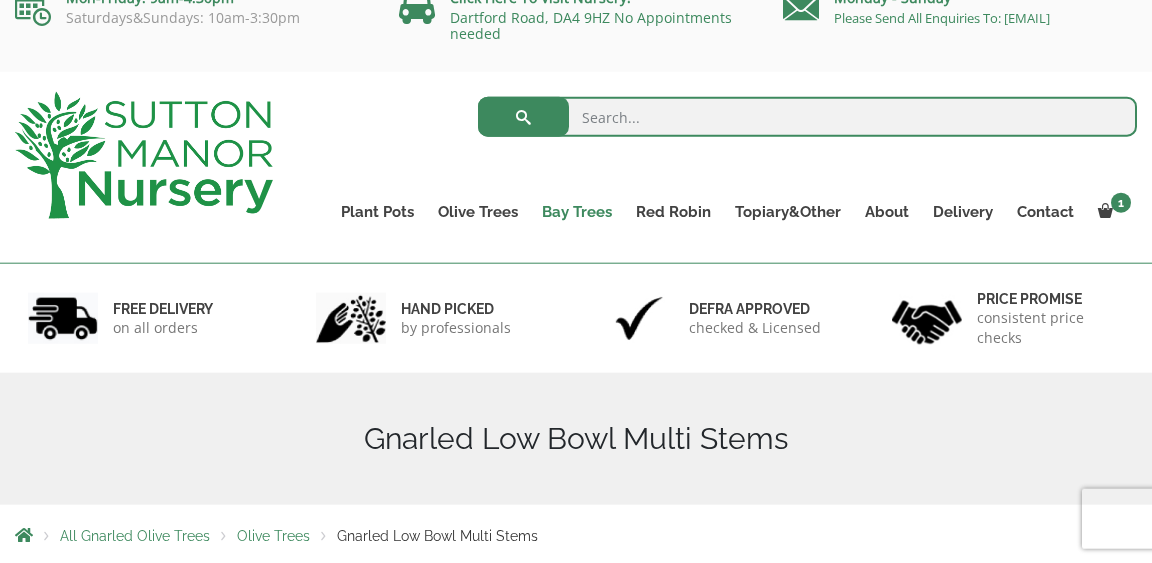 click on "Bay Trees" at bounding box center (577, 212) 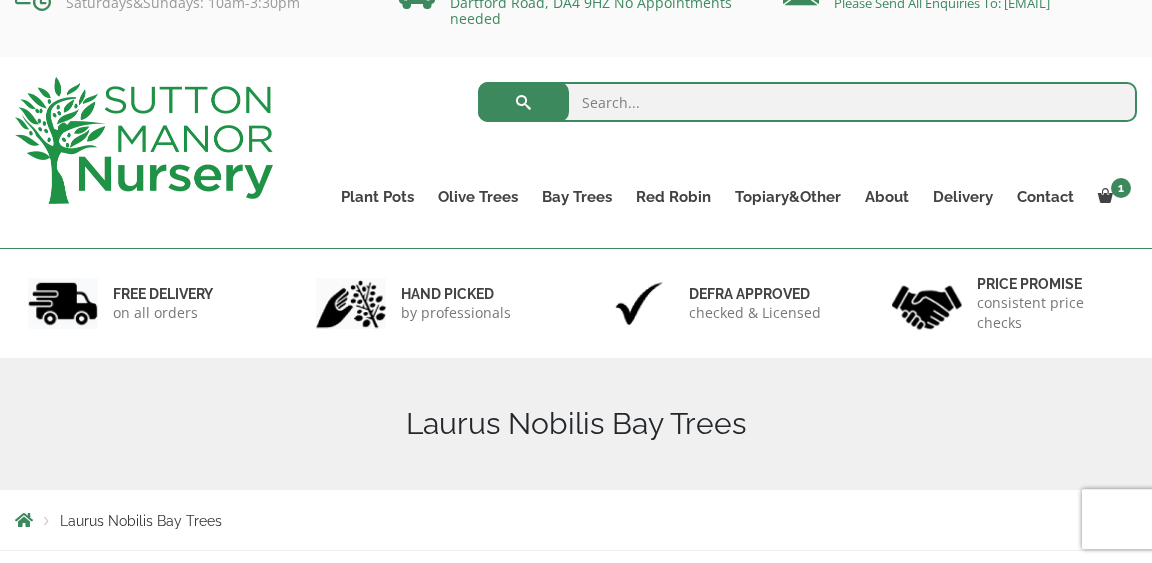 scroll, scrollTop: 0, scrollLeft: 0, axis: both 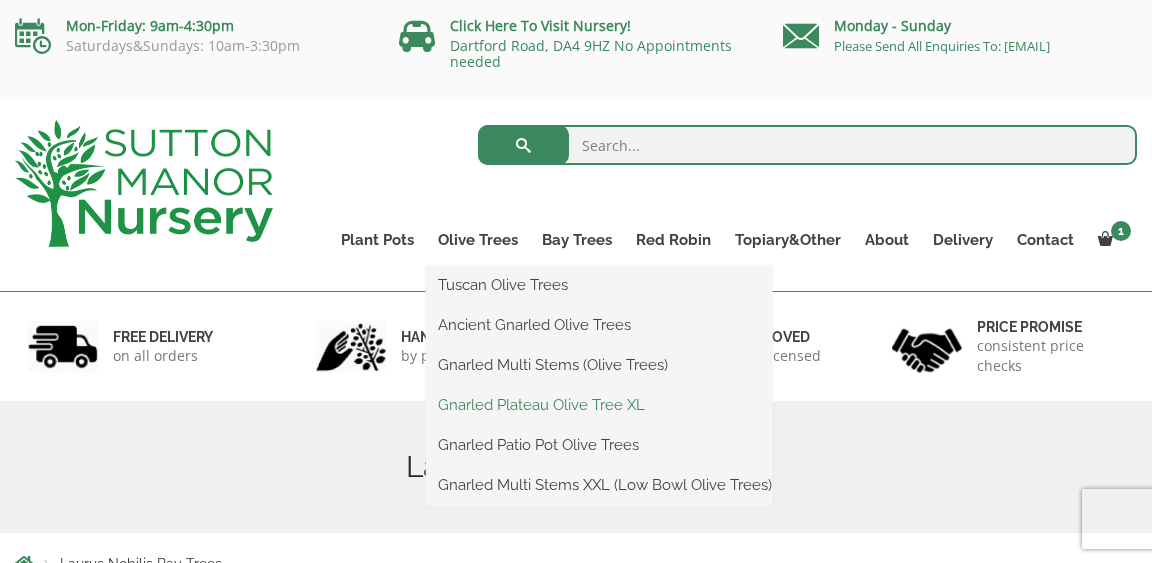 click on "Gnarled Plateau Olive Tree XL" at bounding box center [599, 405] 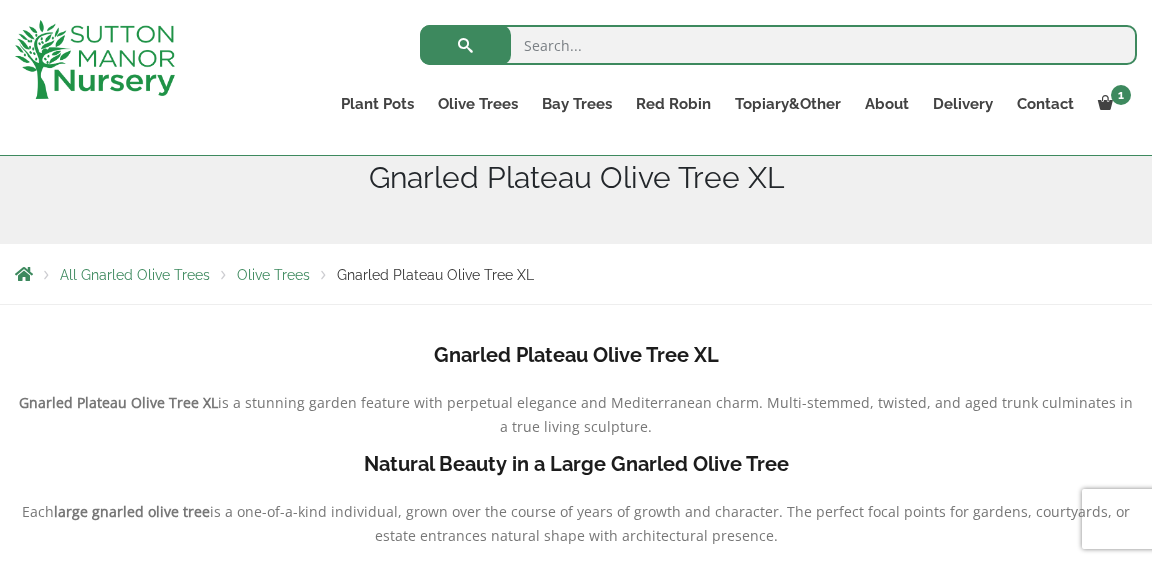 scroll, scrollTop: 231, scrollLeft: 0, axis: vertical 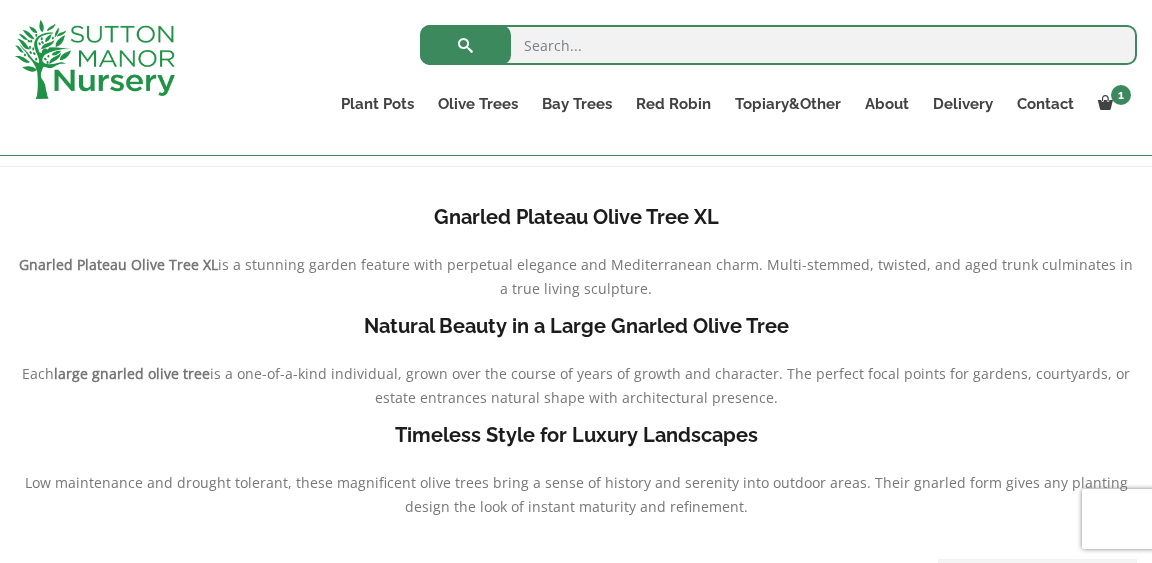click on "large gnarled olive tree" at bounding box center [132, 373] 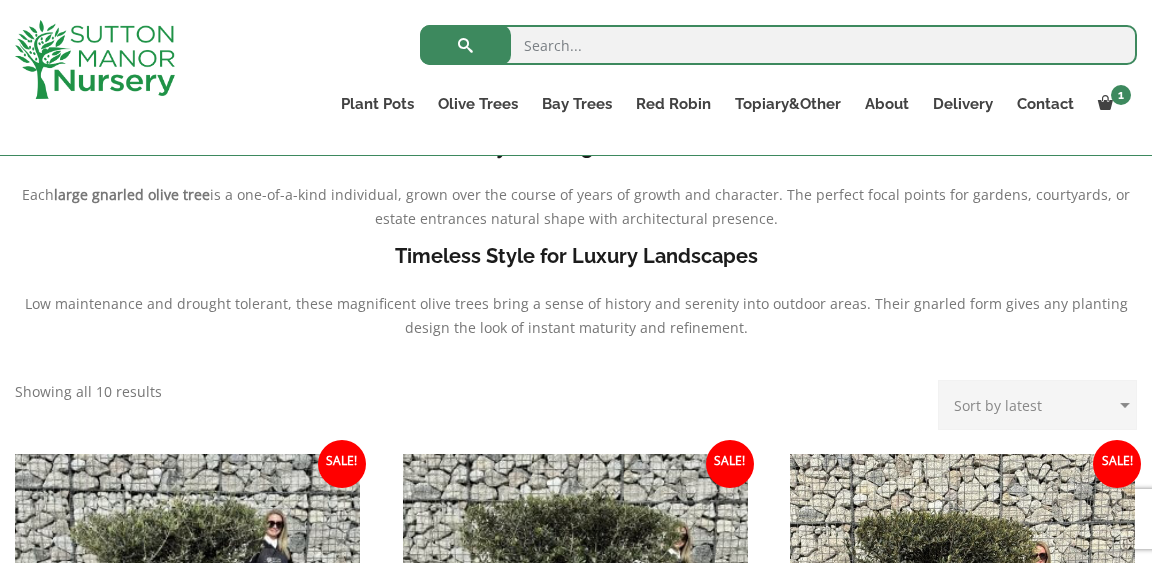 scroll, scrollTop: 0, scrollLeft: 0, axis: both 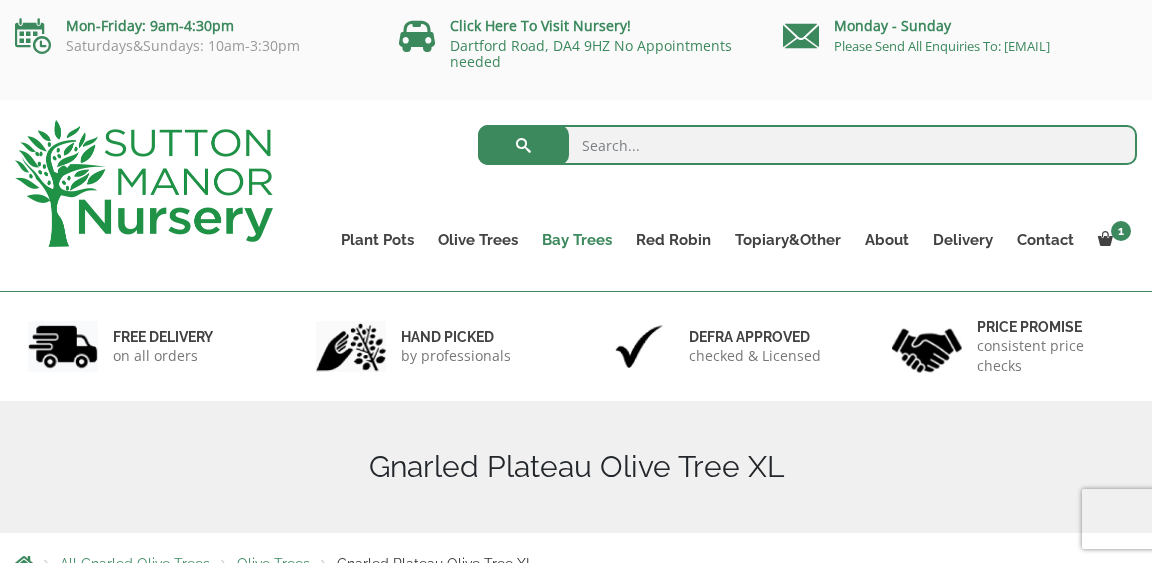 click on "Bay Trees" at bounding box center [577, 240] 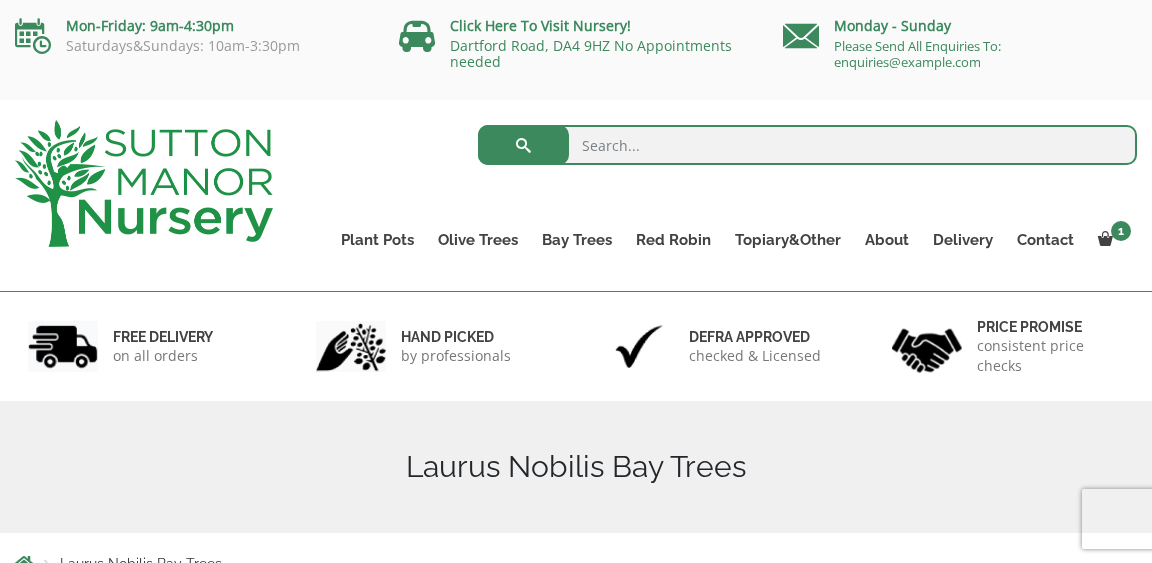 scroll, scrollTop: 0, scrollLeft: 0, axis: both 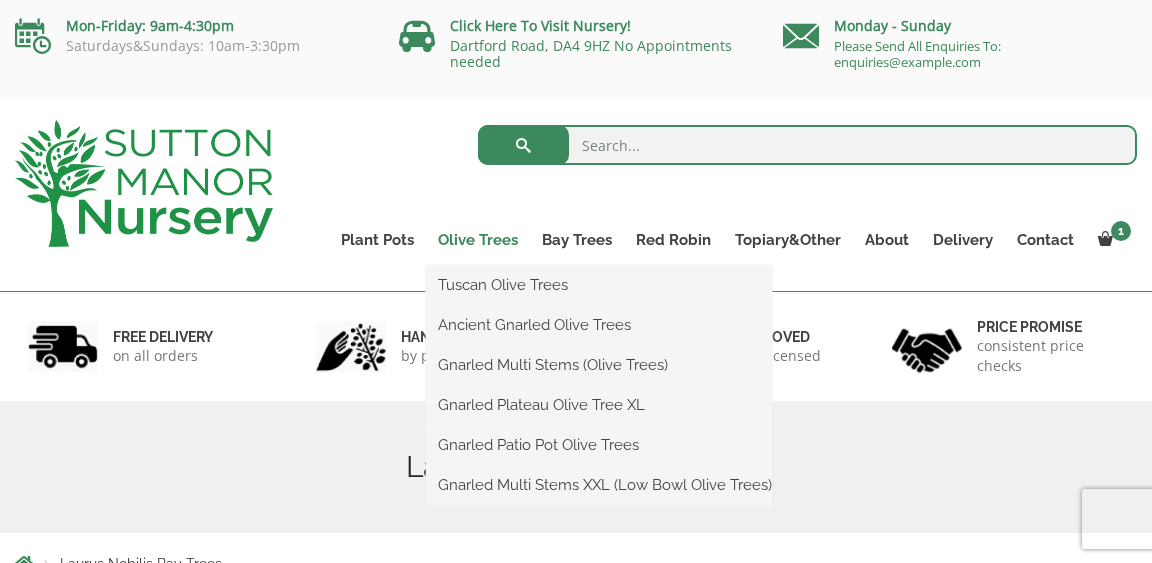 click on "Olive Trees" at bounding box center (478, 240) 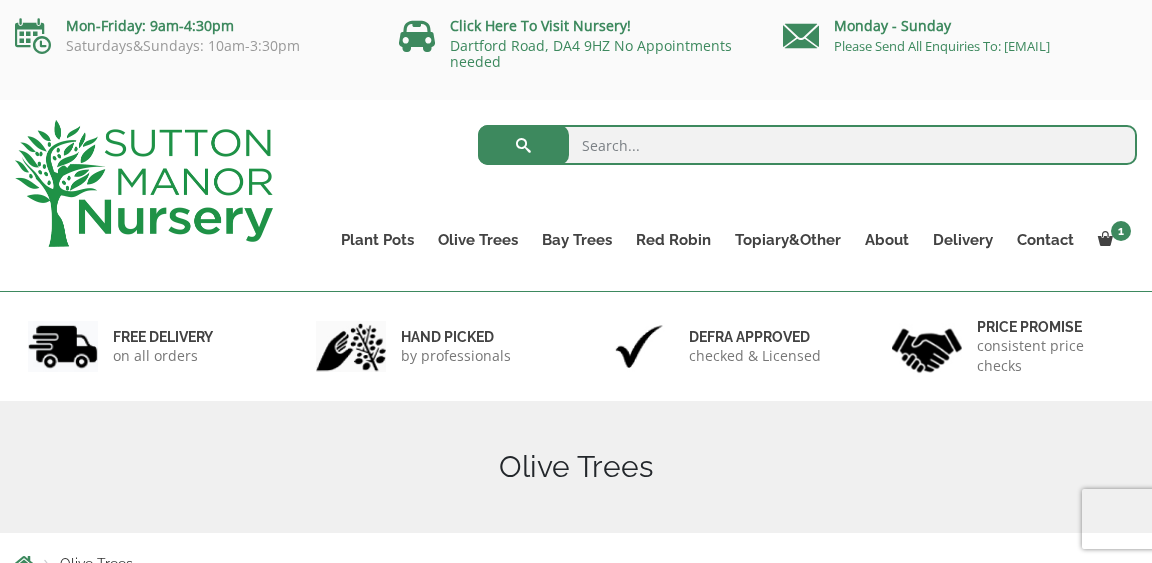 scroll, scrollTop: 0, scrollLeft: 0, axis: both 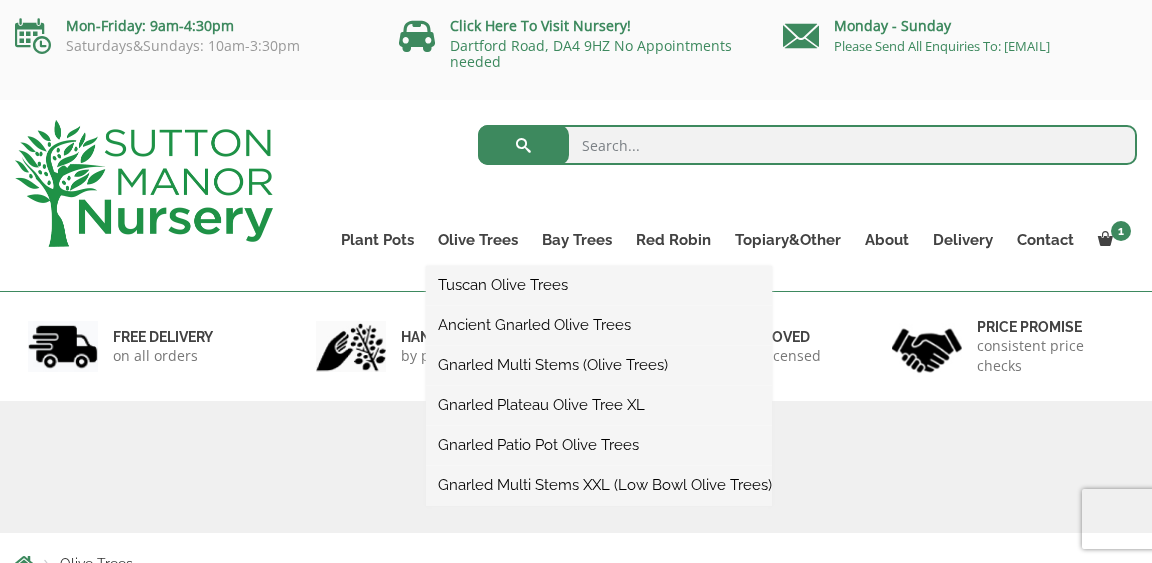 click on "Gnarled Patio Pot Olive Trees" at bounding box center (599, 445) 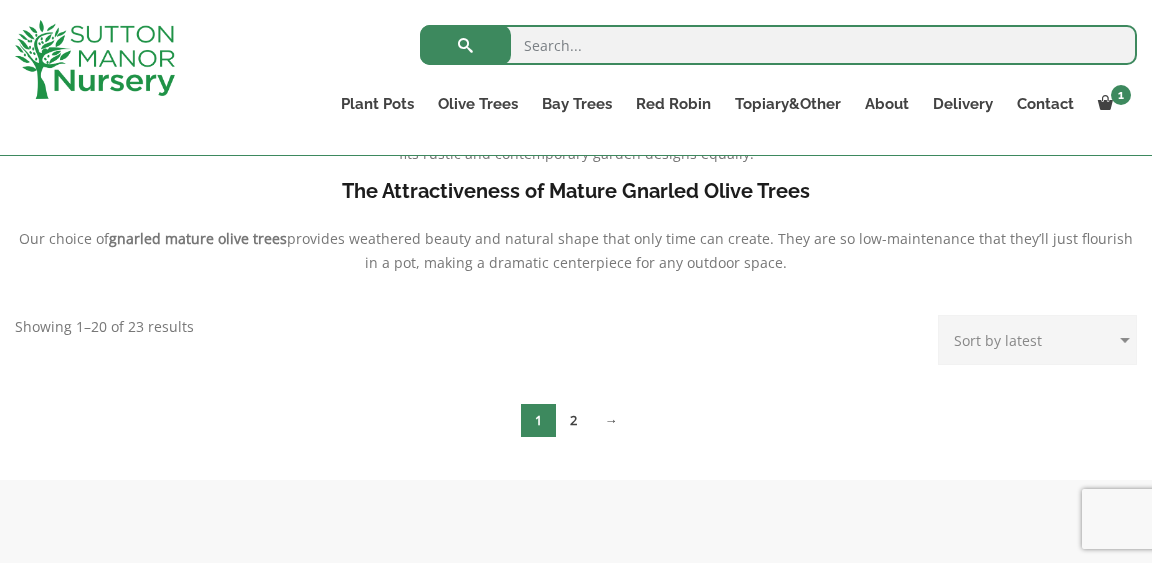 scroll, scrollTop: 643, scrollLeft: 0, axis: vertical 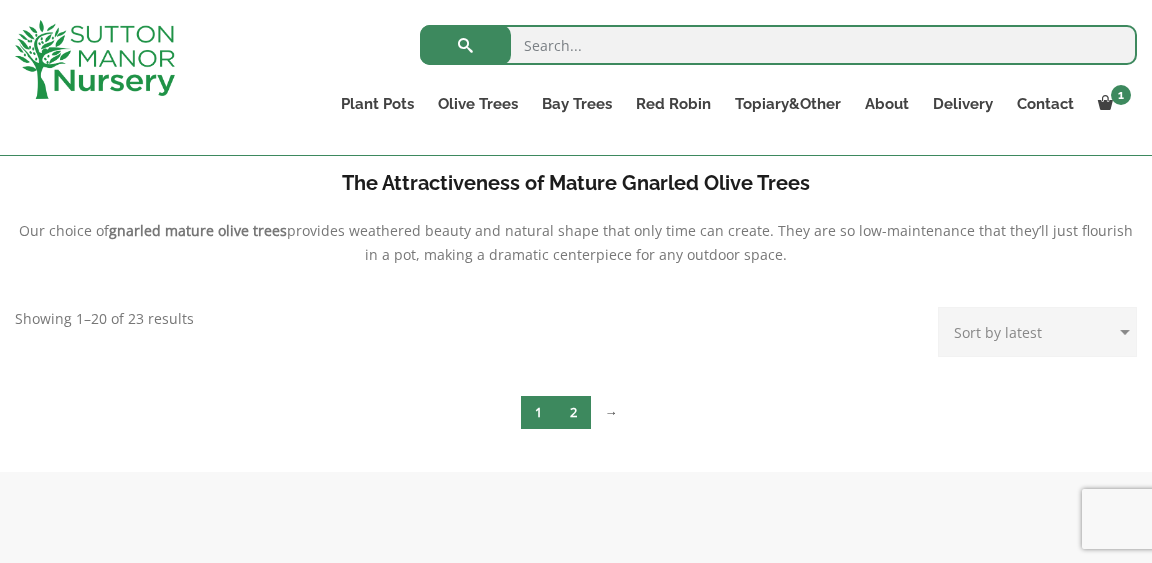 click on "2" at bounding box center (573, 412) 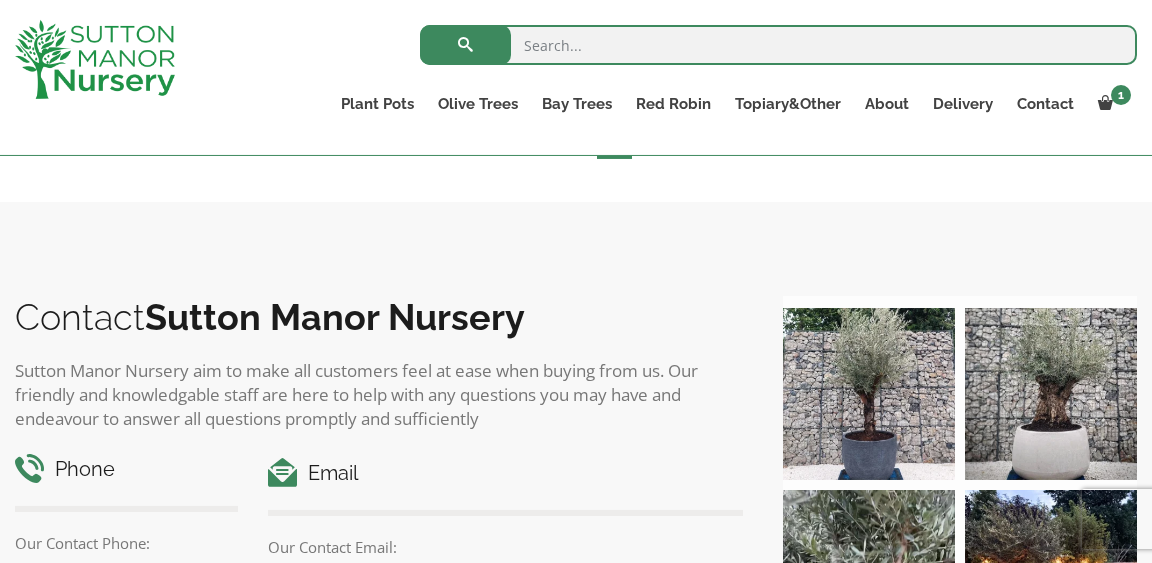 scroll, scrollTop: 491, scrollLeft: 0, axis: vertical 